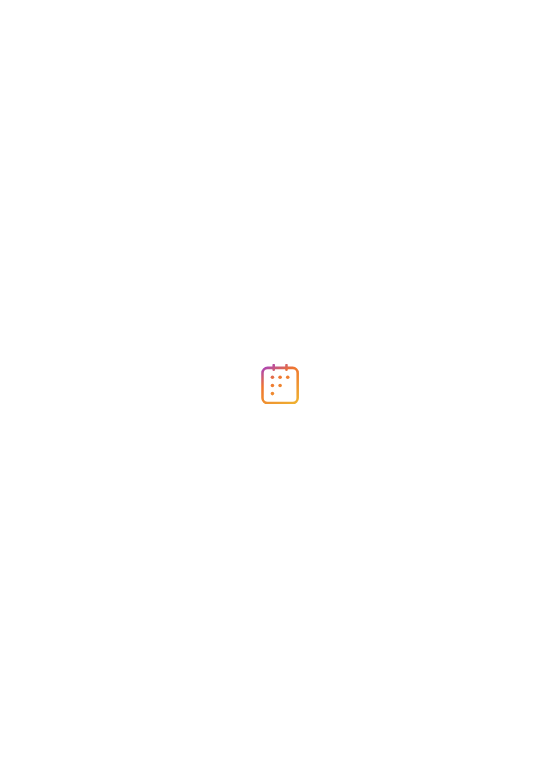 scroll, scrollTop: 0, scrollLeft: 0, axis: both 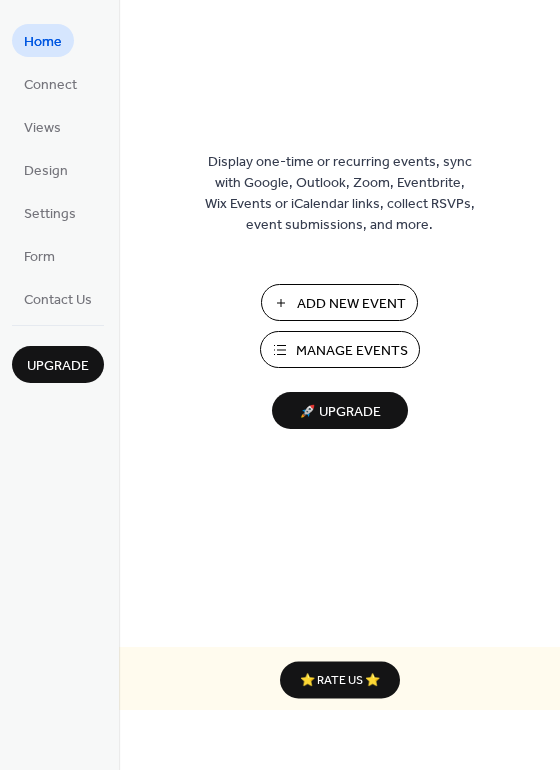 click on "Add New Event" at bounding box center (351, 304) 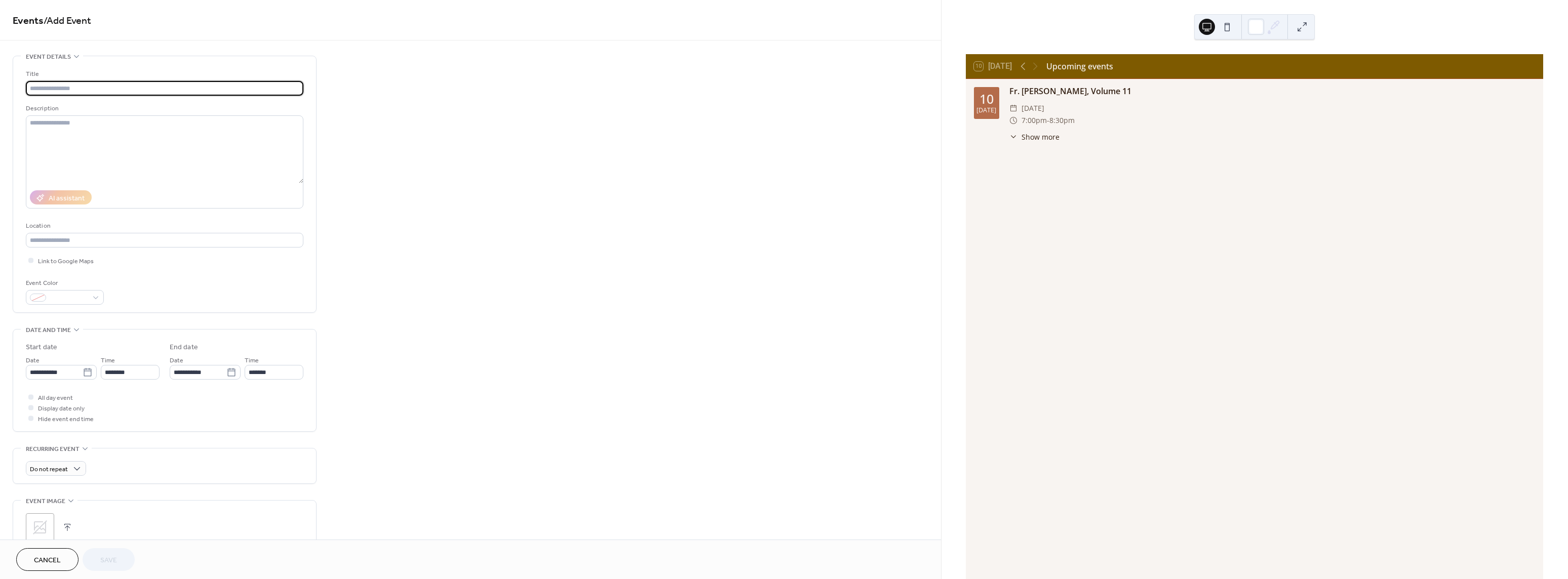 scroll, scrollTop: 0, scrollLeft: 0, axis: both 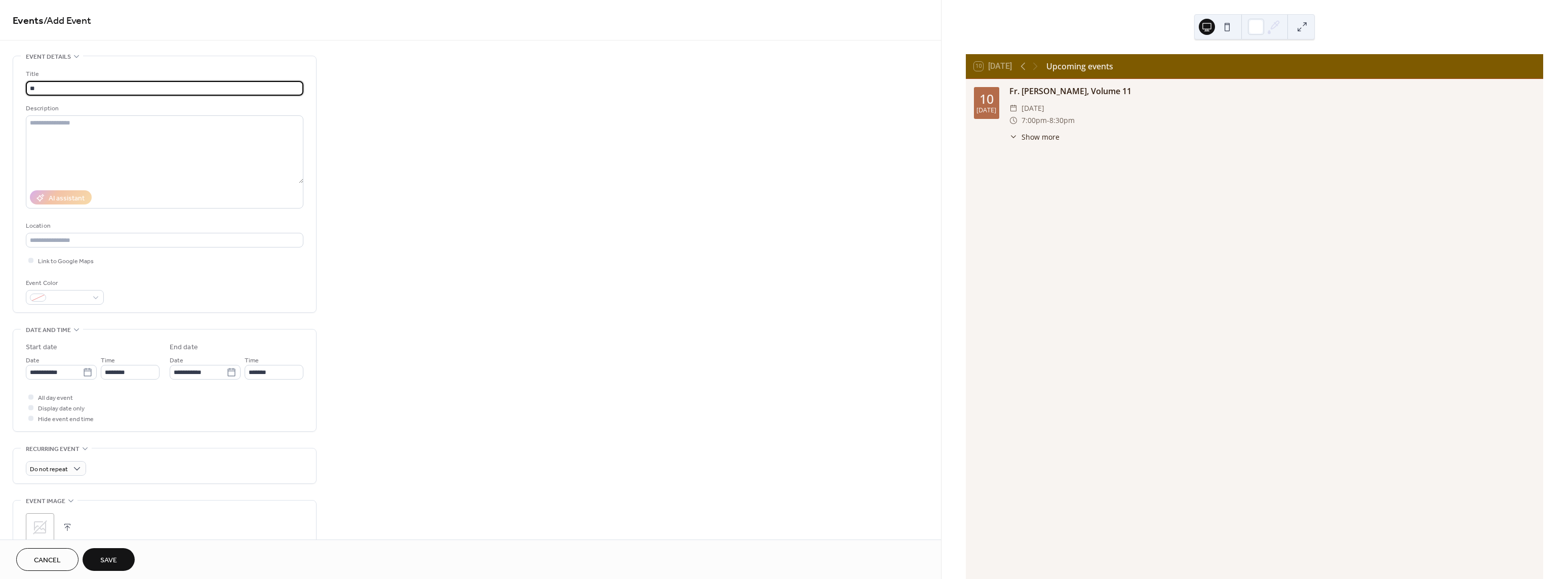 type on "*" 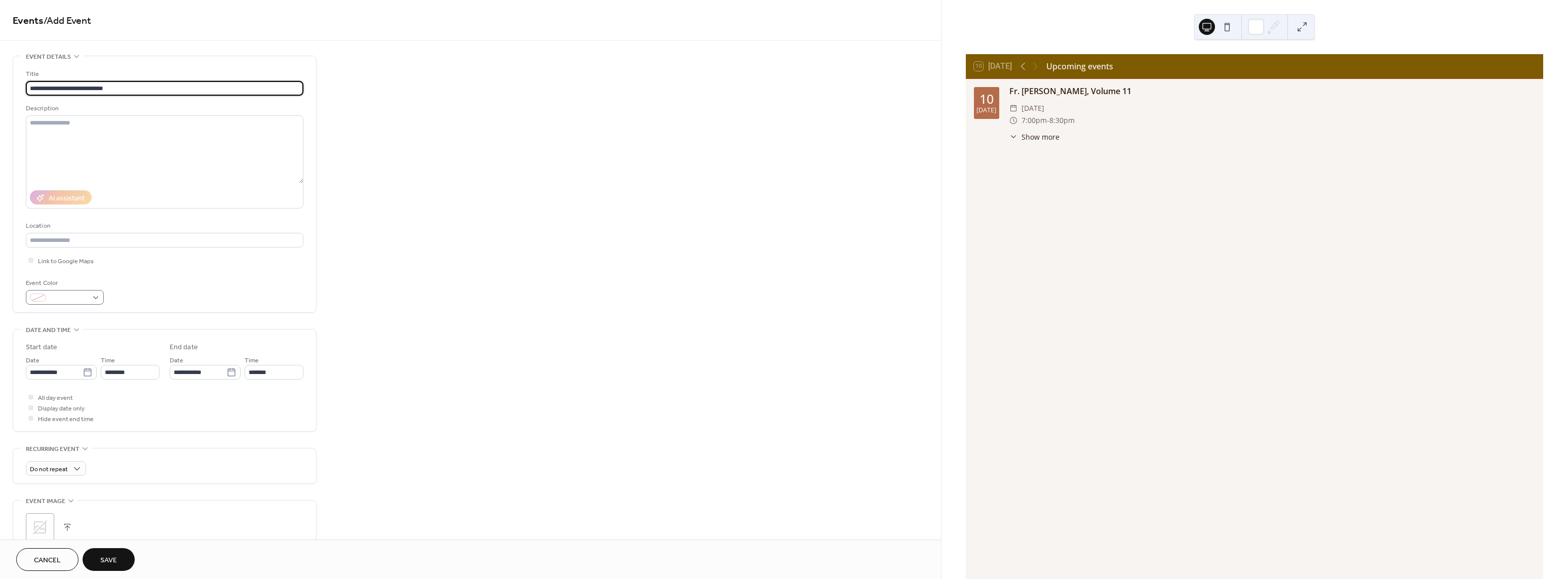 type on "**********" 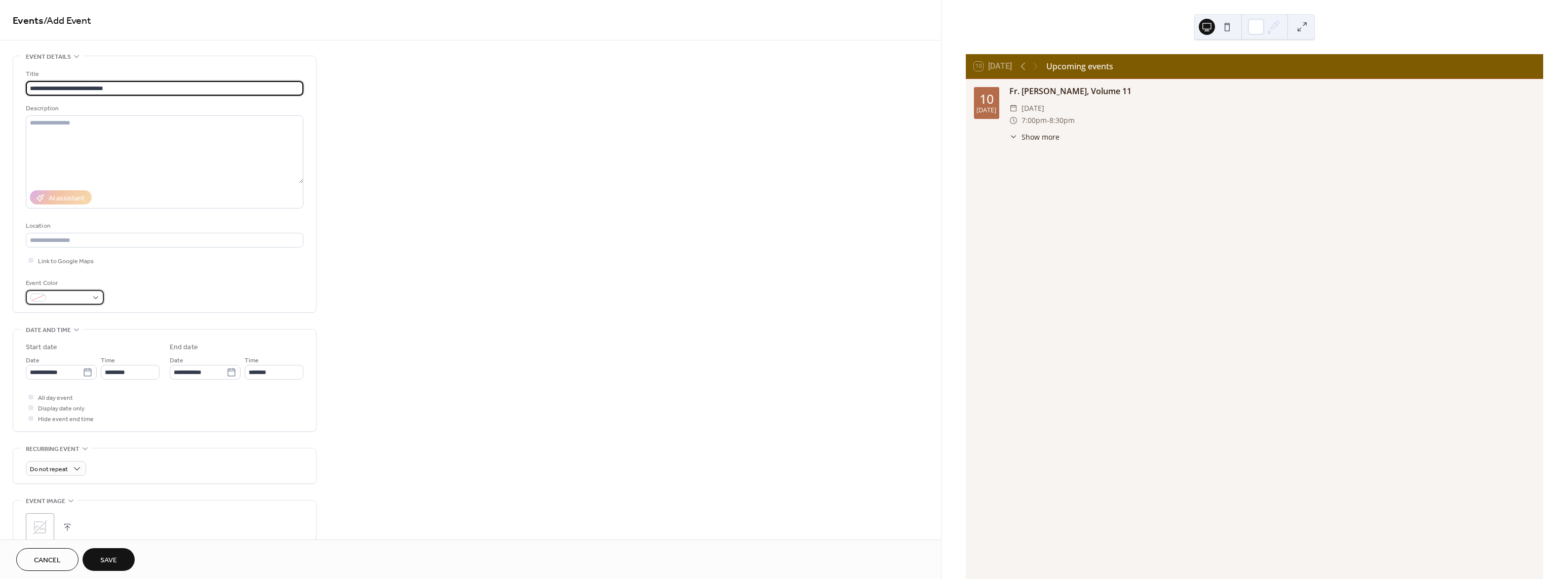 click at bounding box center [65, 297] 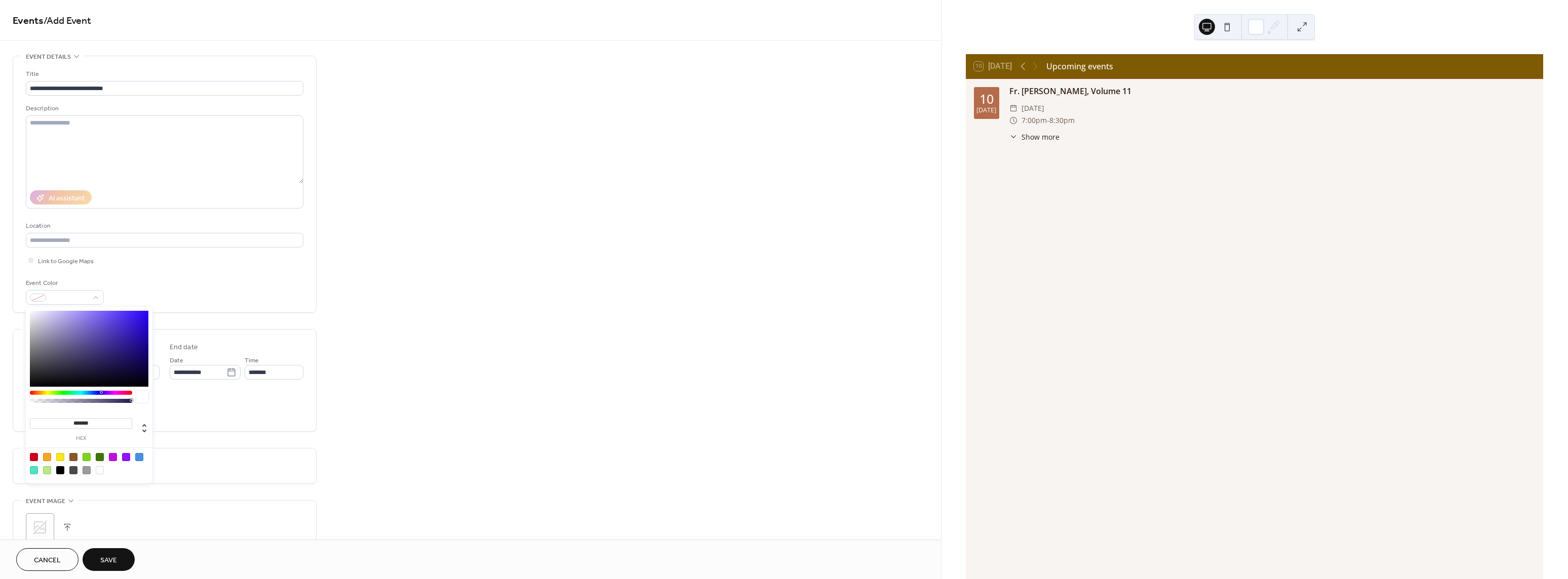 click at bounding box center (47, 457) 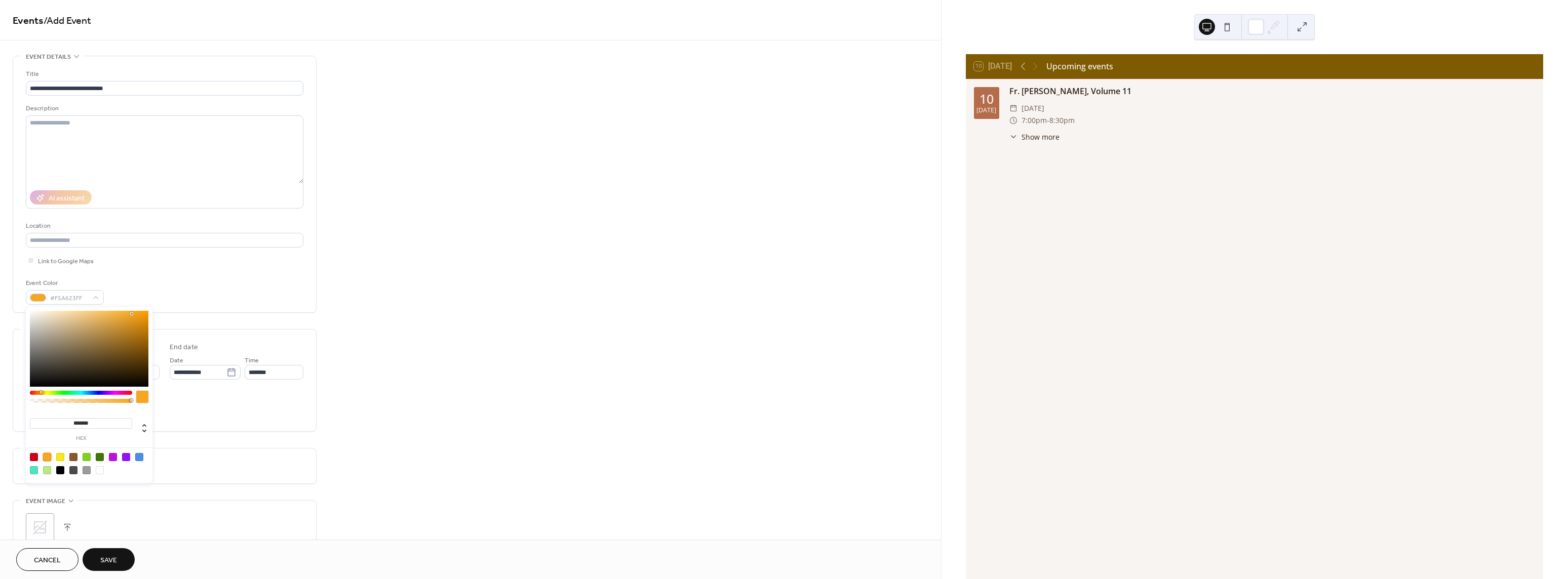 click on "**********" at bounding box center (471, 364) 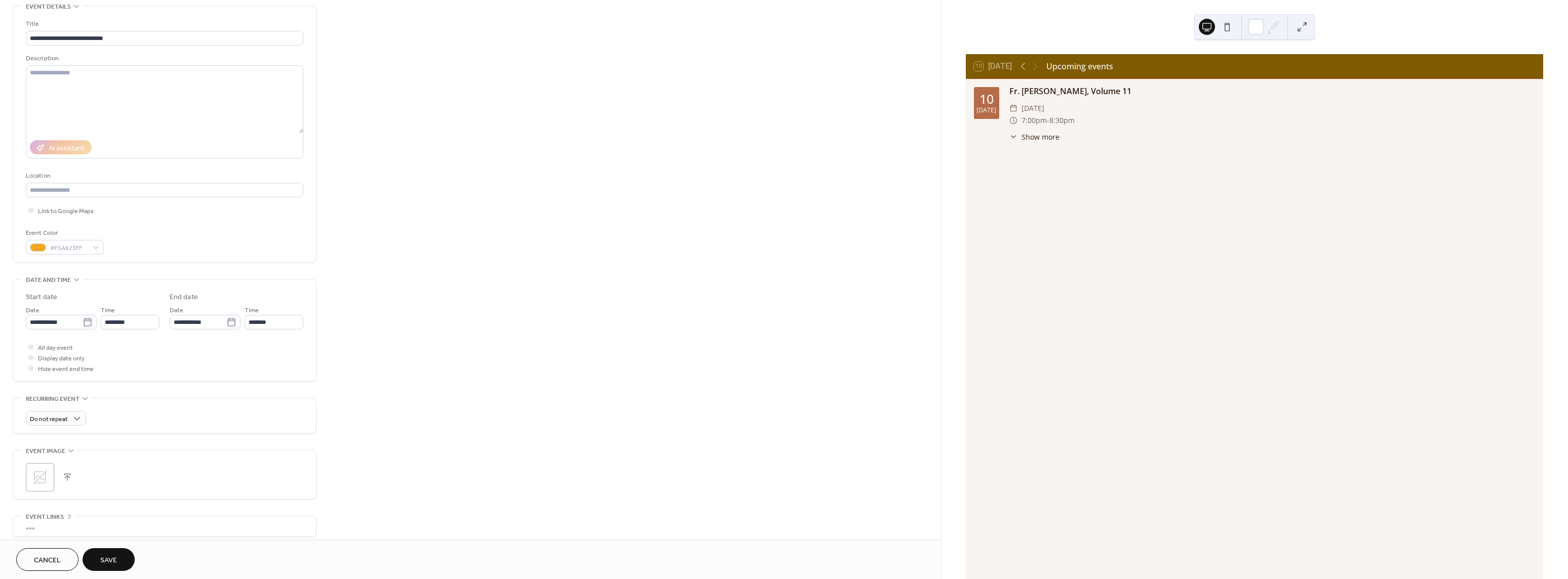 scroll, scrollTop: 51, scrollLeft: 0, axis: vertical 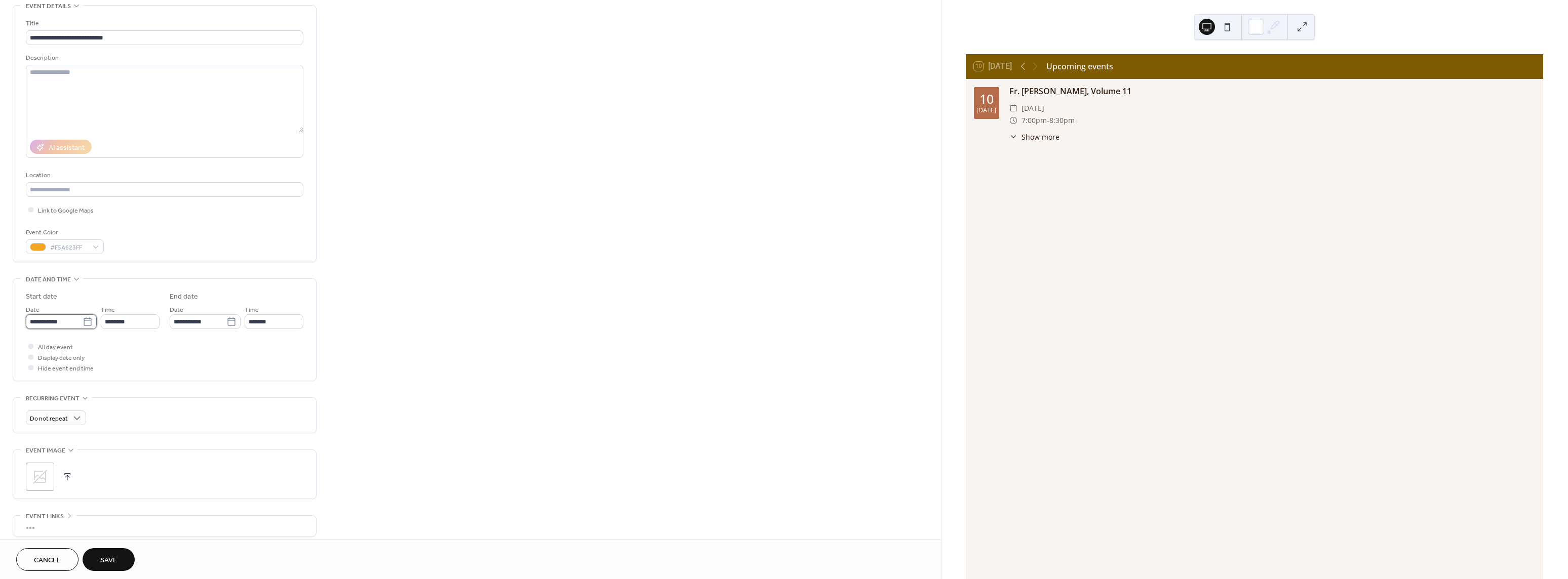 click on "**********" at bounding box center (54, 321) 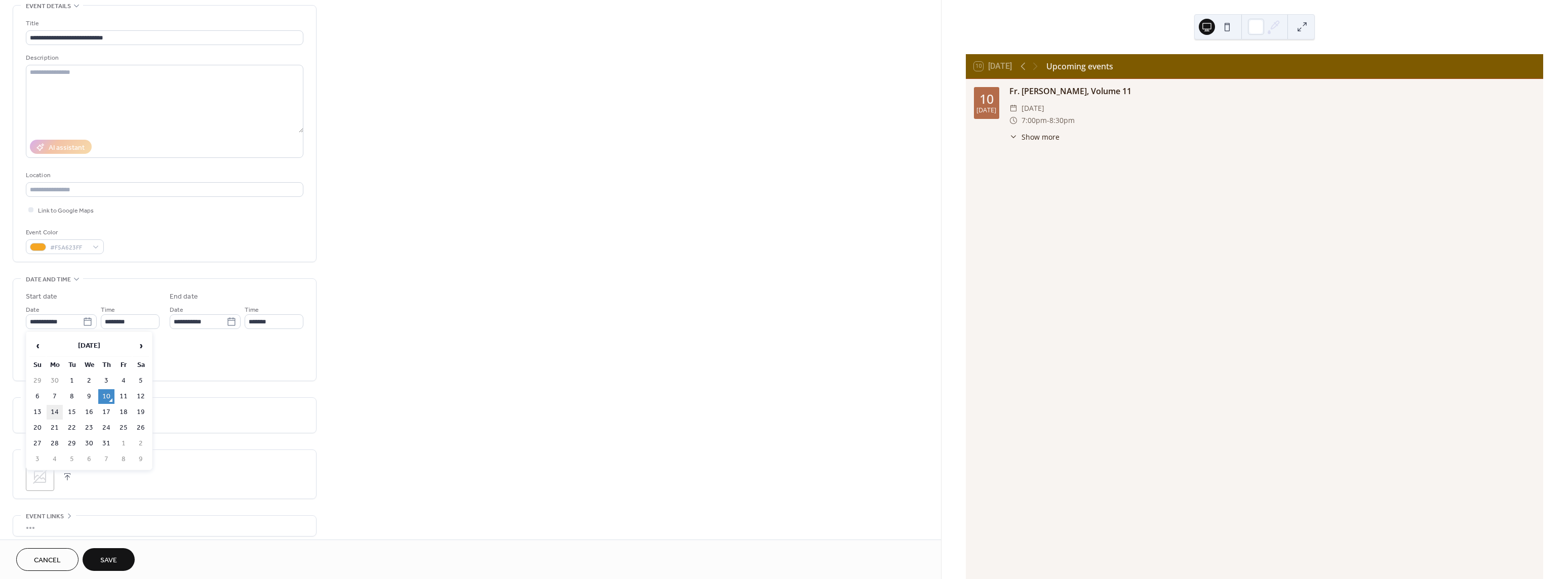 click on "14" at bounding box center [55, 412] 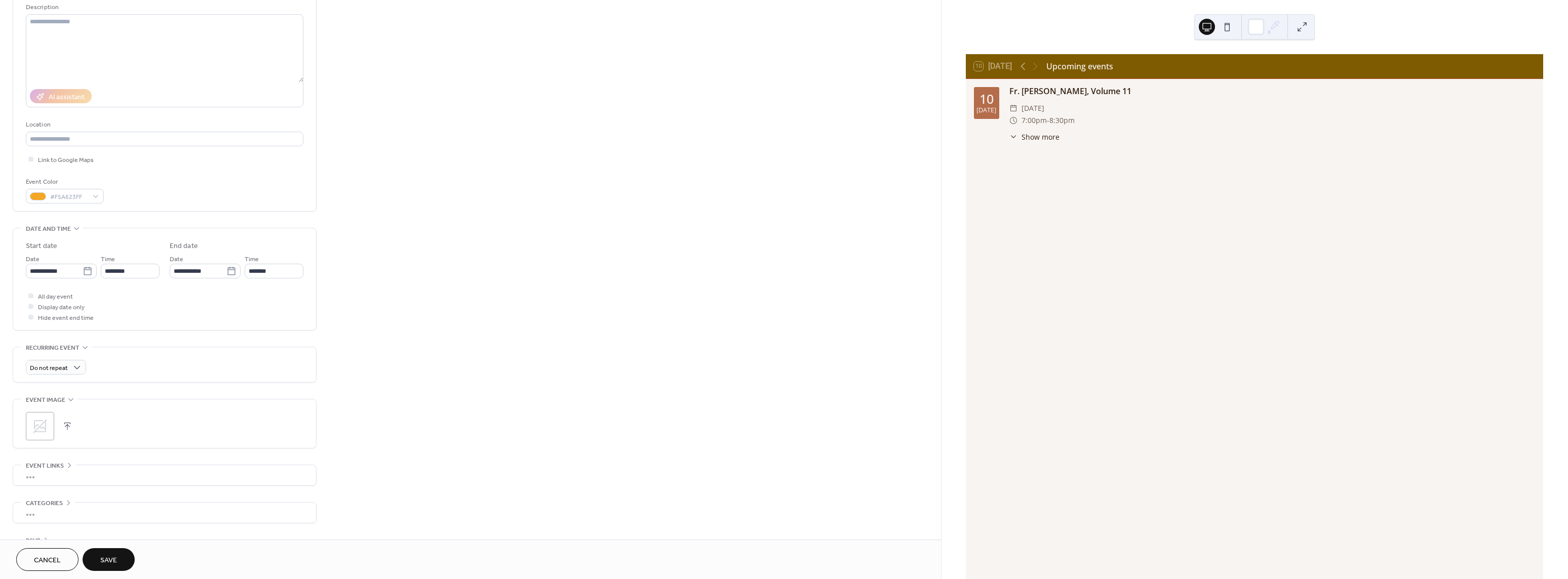 scroll, scrollTop: 133, scrollLeft: 0, axis: vertical 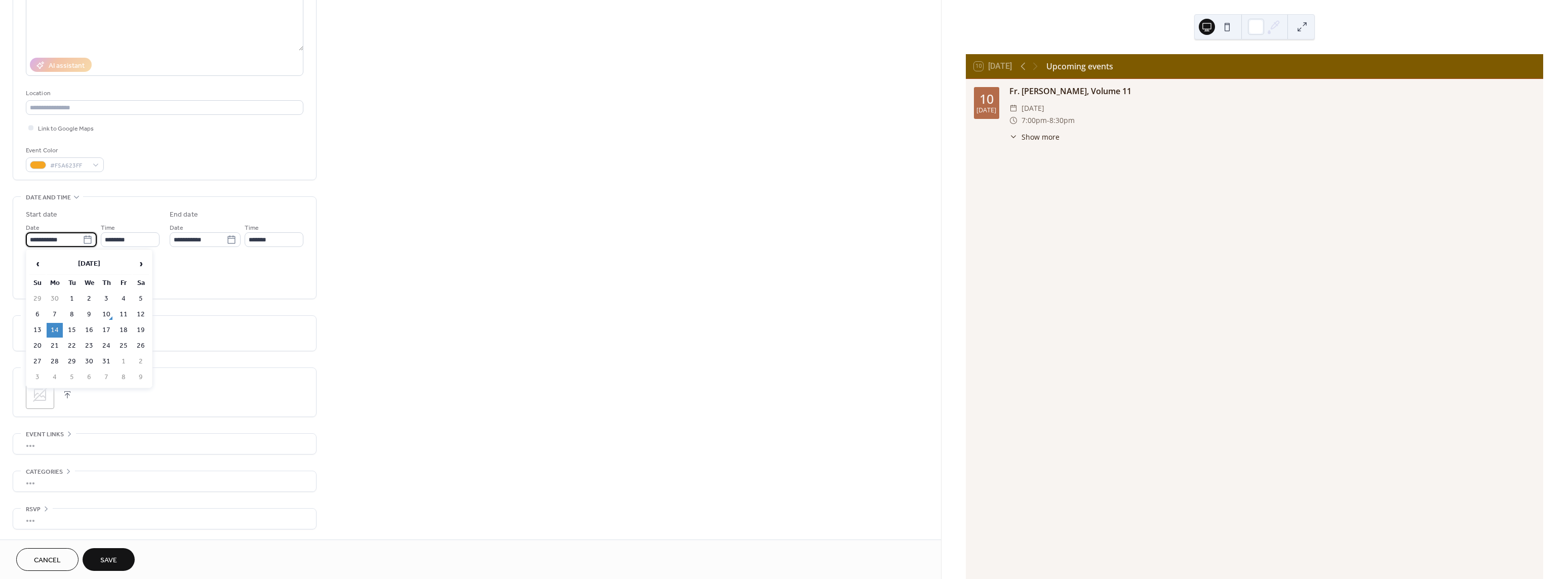click on "**********" at bounding box center [54, 239] 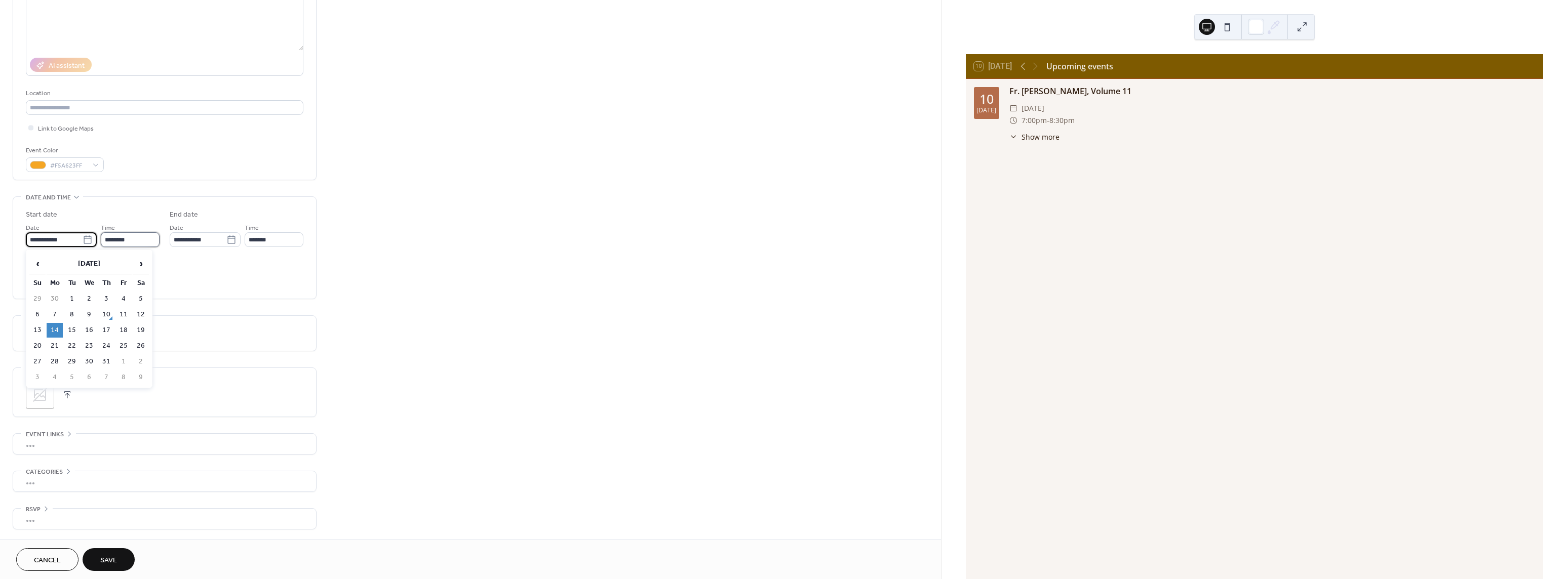 click on "********" at bounding box center (130, 239) 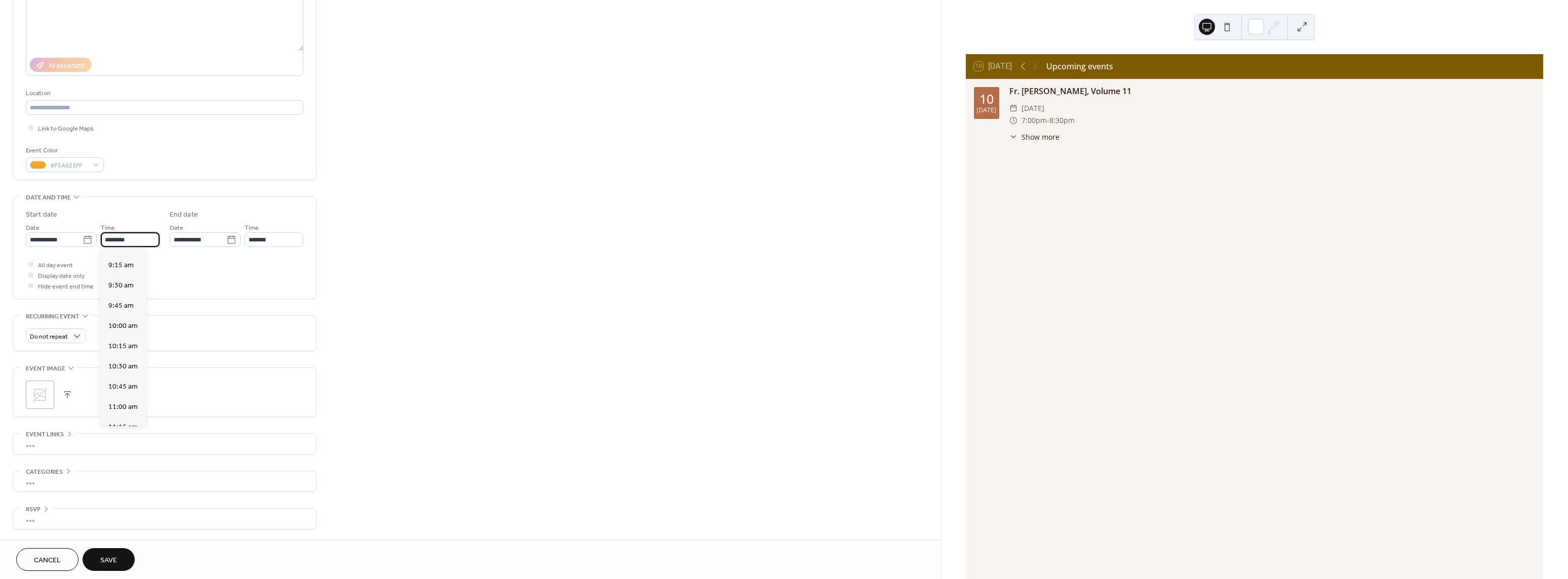 scroll, scrollTop: 794, scrollLeft: 0, axis: vertical 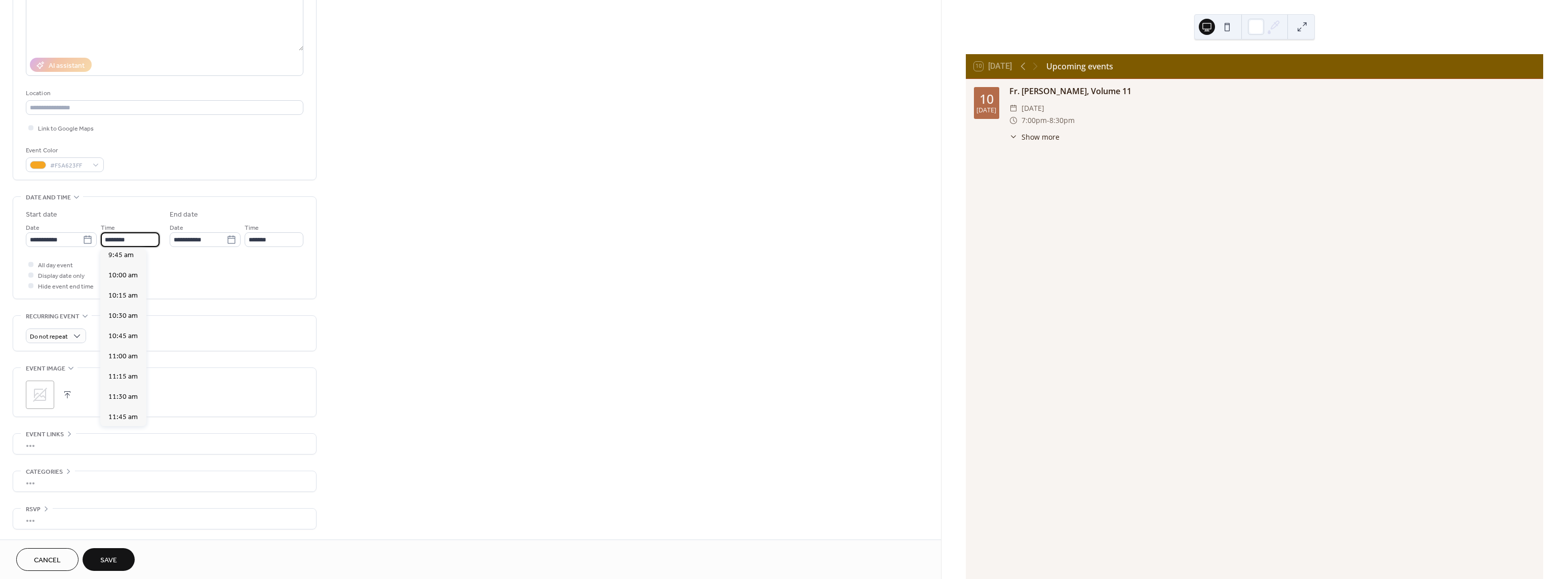 click on "9:30 am" at bounding box center [121, 235] 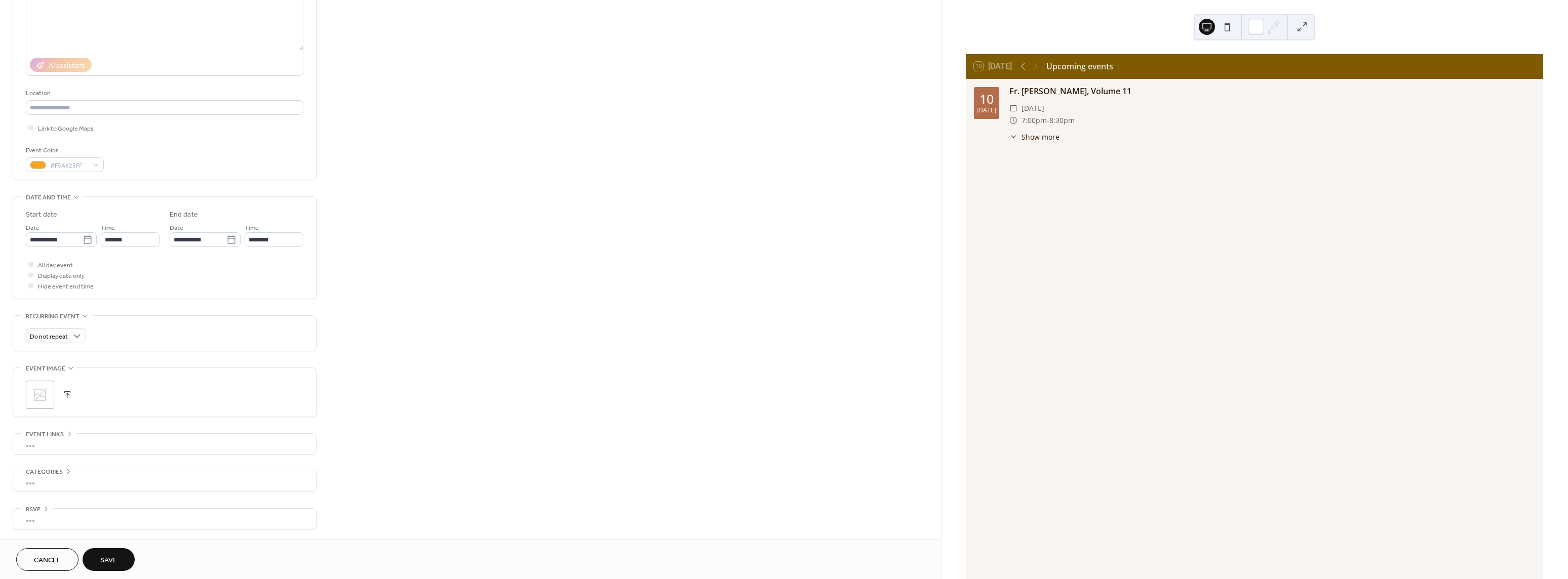 click at bounding box center [67, 395] 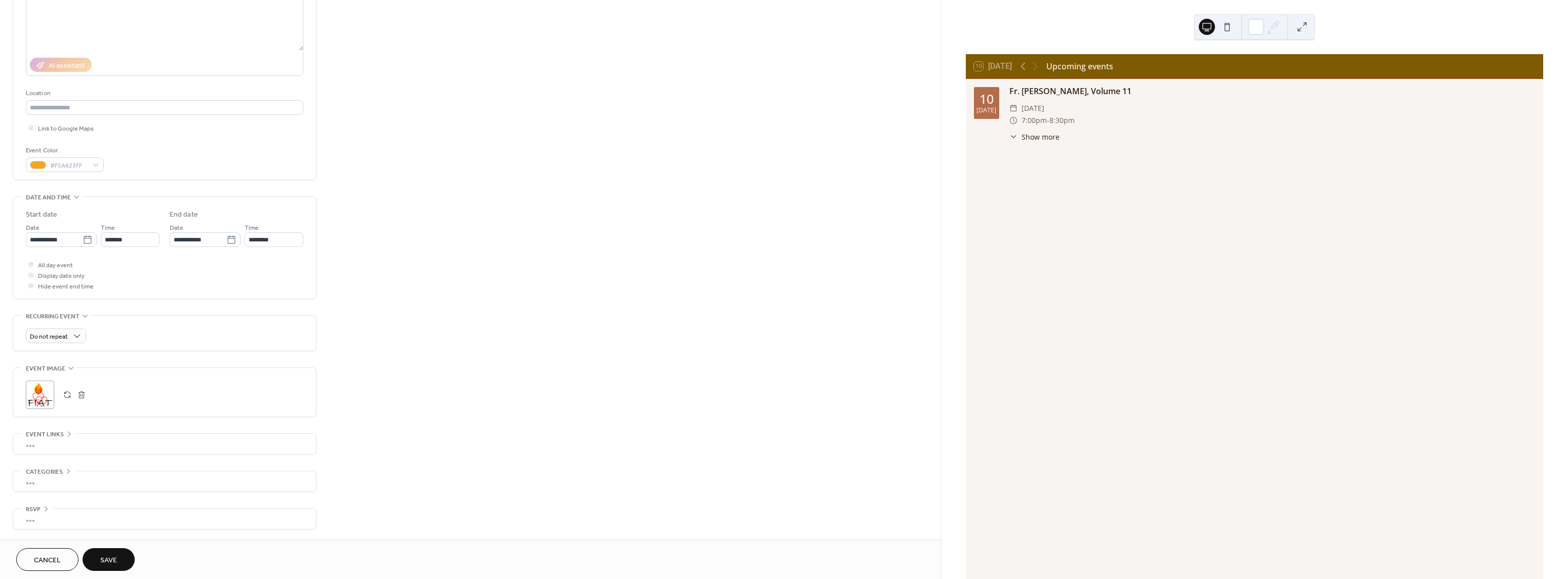 click on "Save" at bounding box center [108, 560] 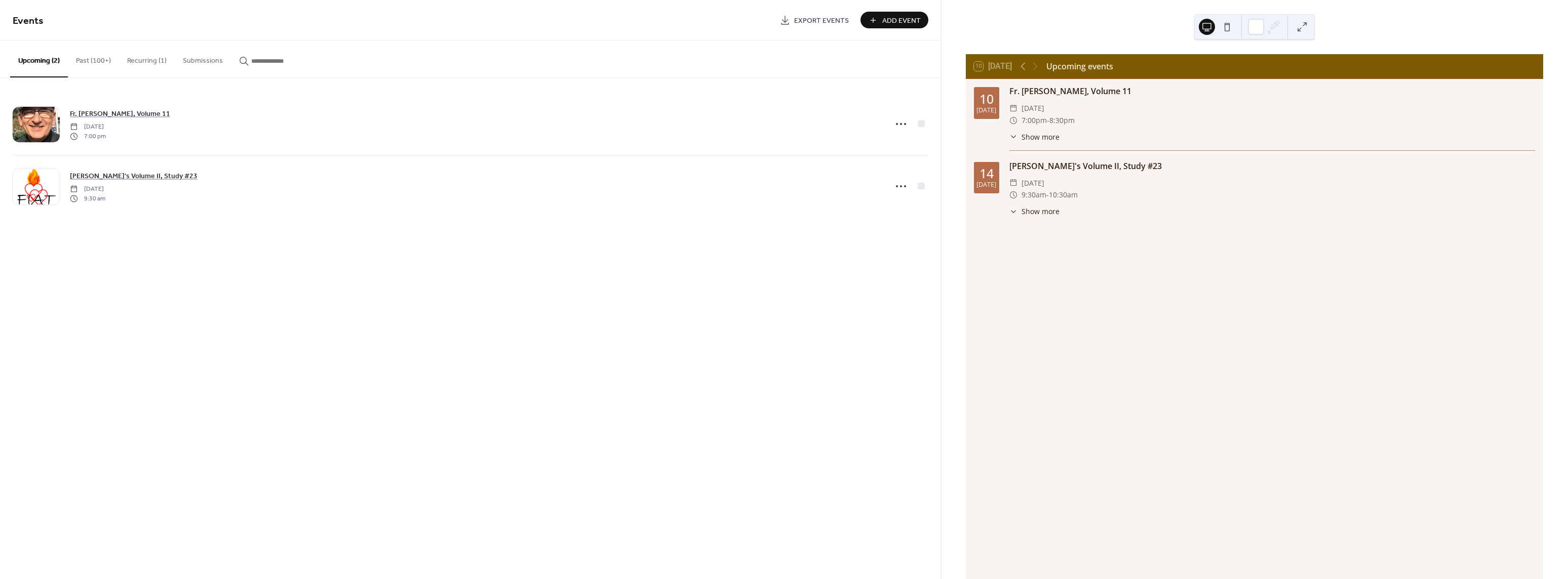 click on "Add Event" at bounding box center [901, 21] 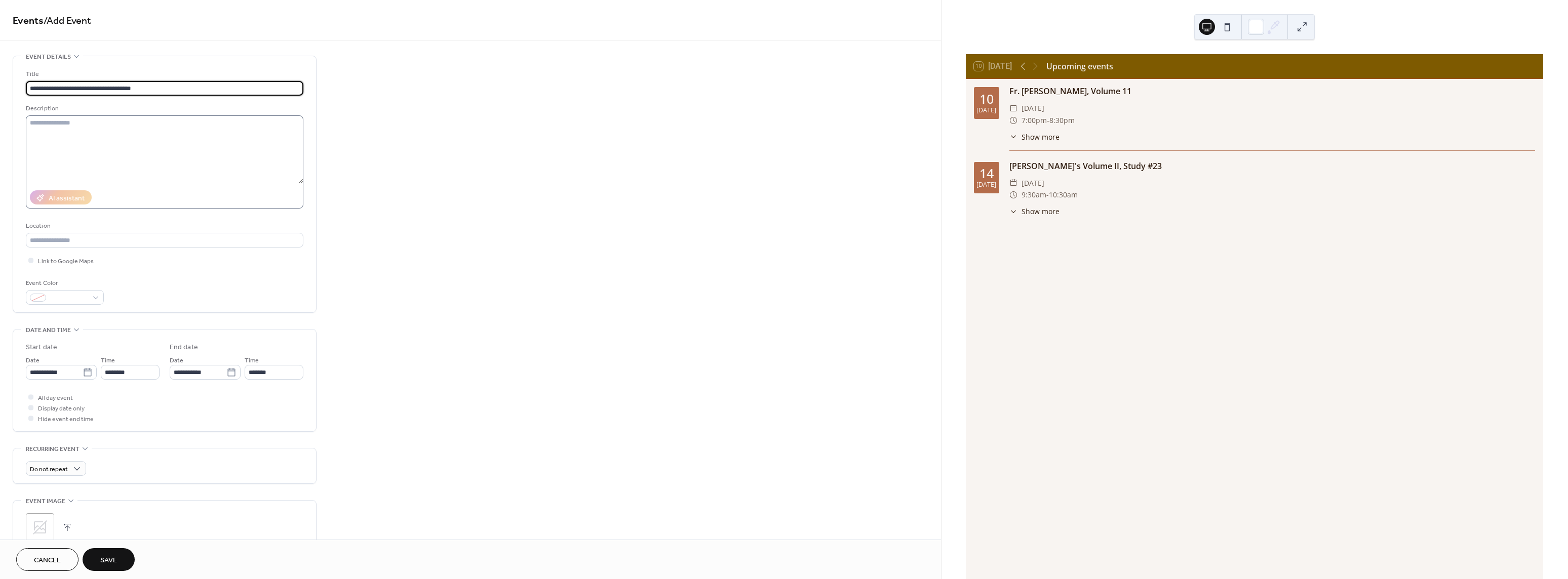 type on "**********" 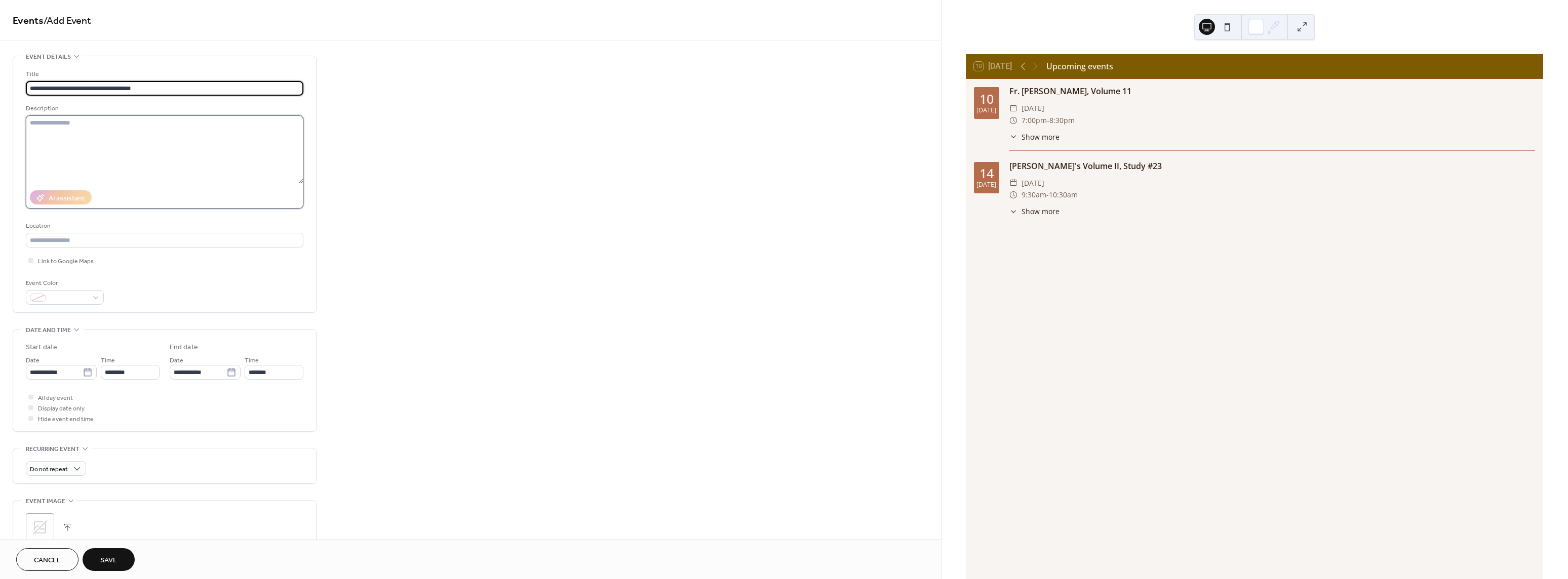 click at bounding box center (165, 149) 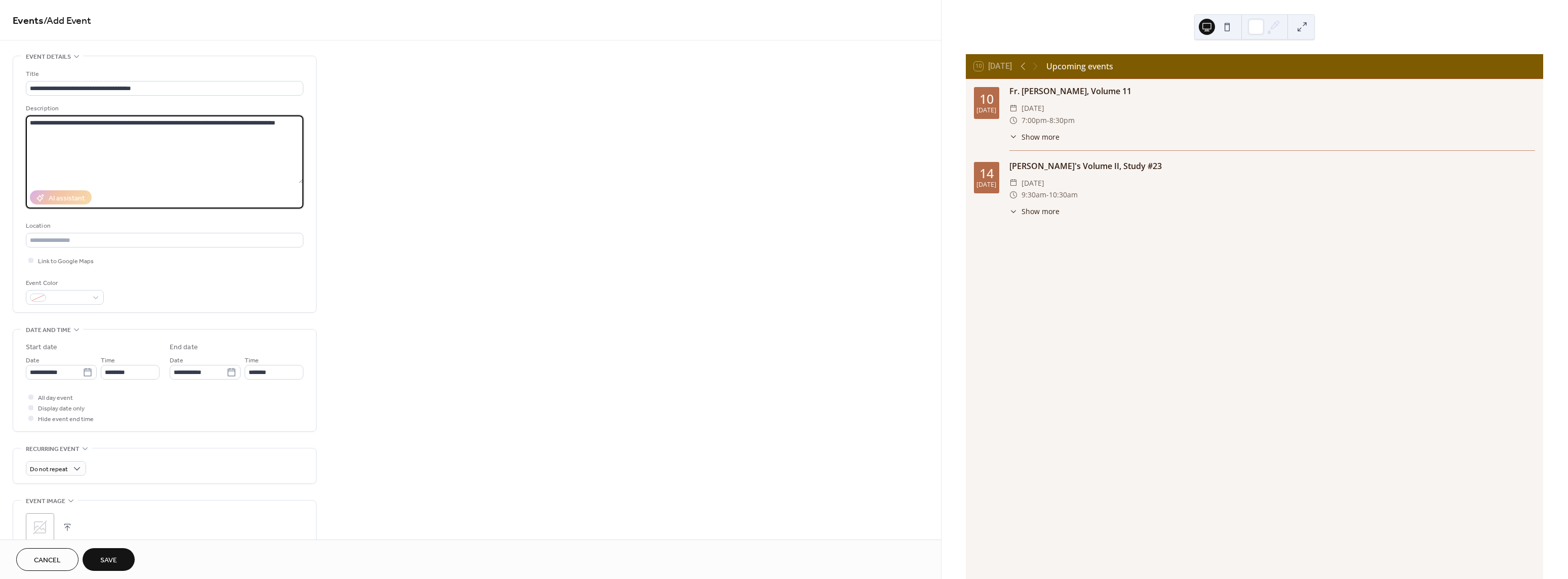 type on "**********" 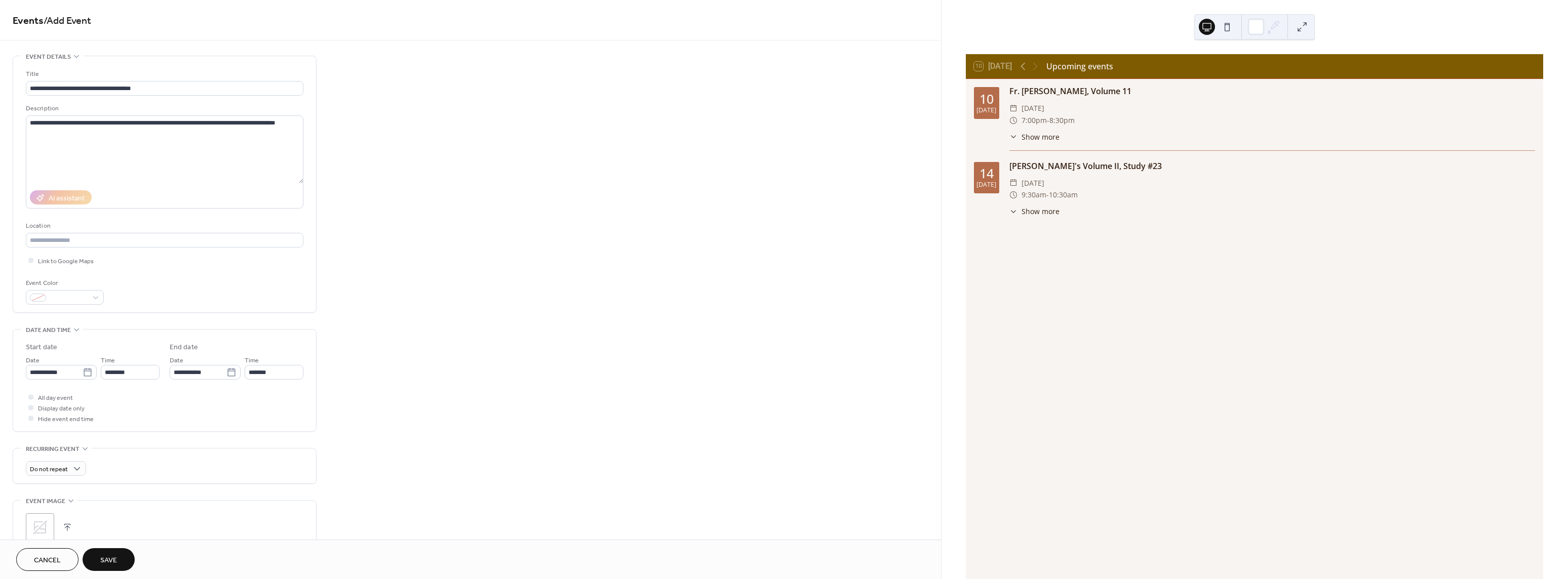 click on "**********" at bounding box center [471, 364] 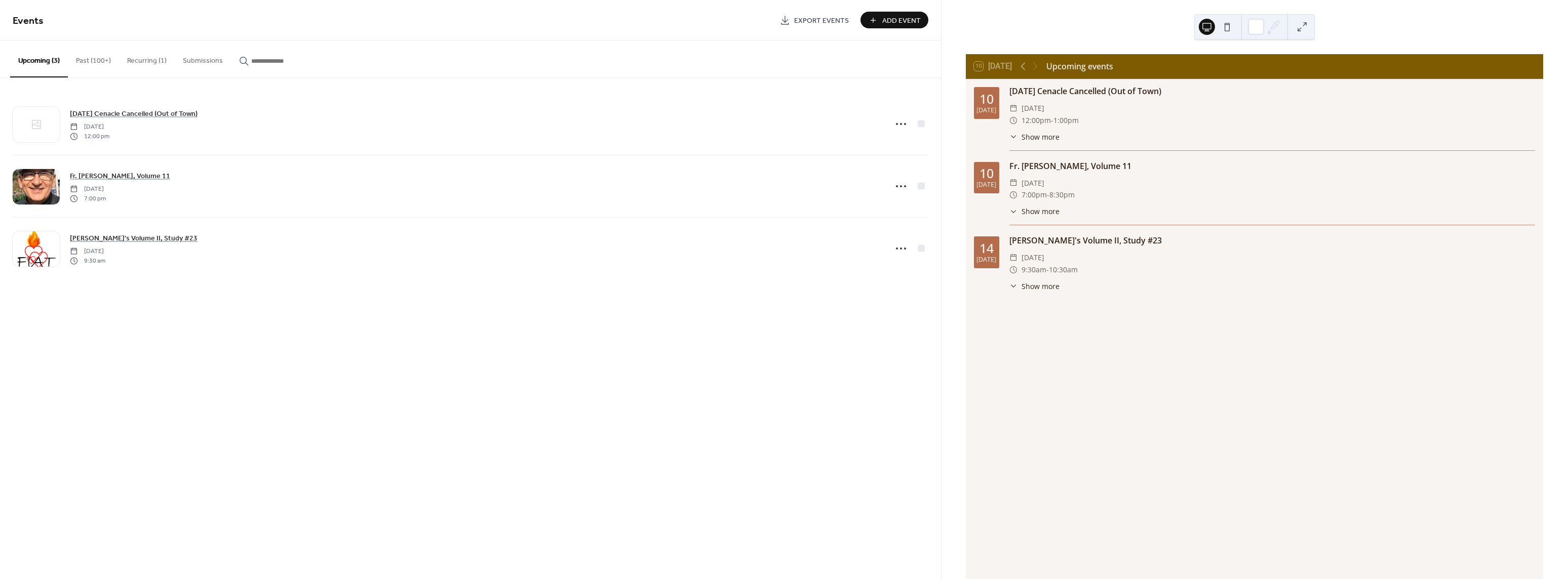 click on "[DATE] Cenacle Cancelled (Out of Town)" at bounding box center (1272, 91) 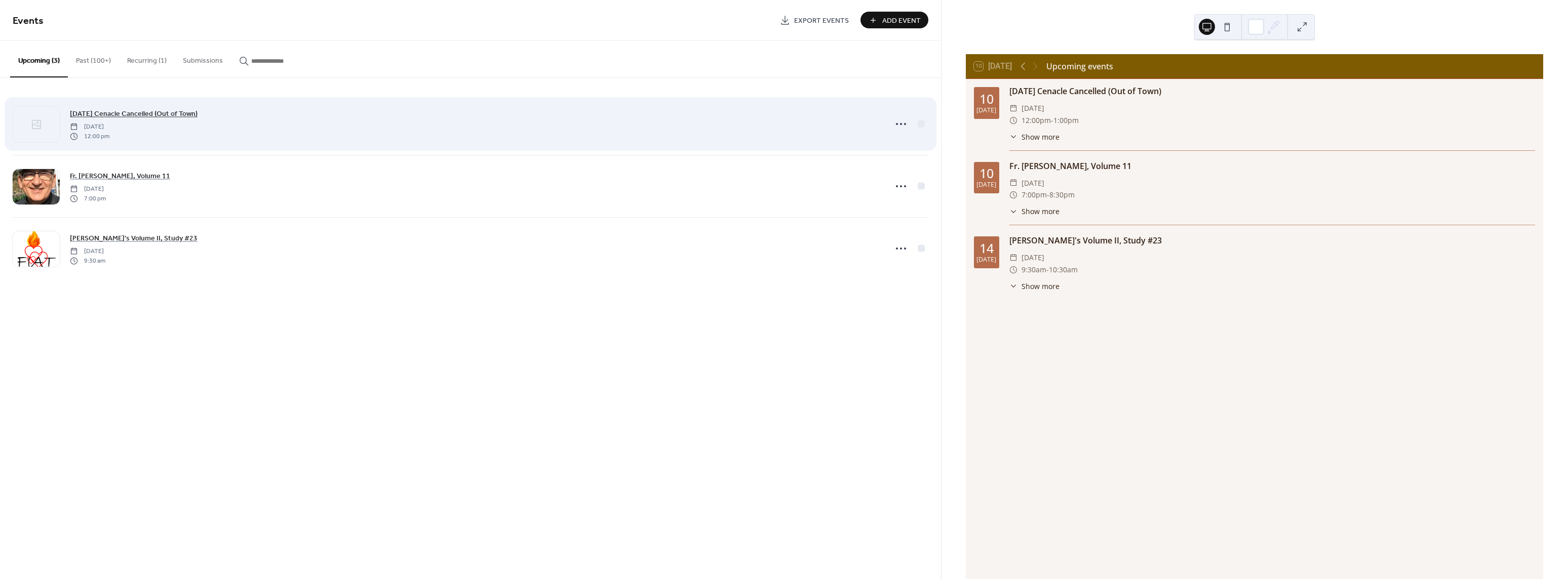click on "[DATE] Cenacle Cancelled (Out of Town)" at bounding box center [134, 114] 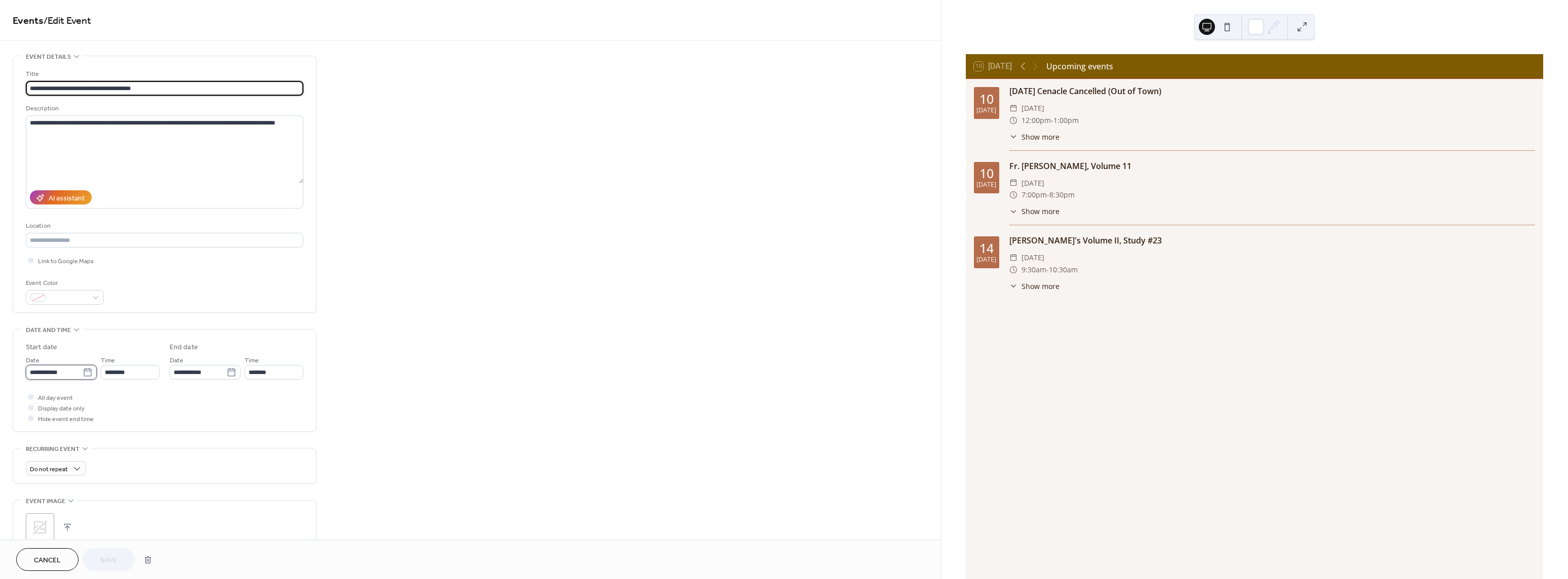 click on "**********" at bounding box center [54, 372] 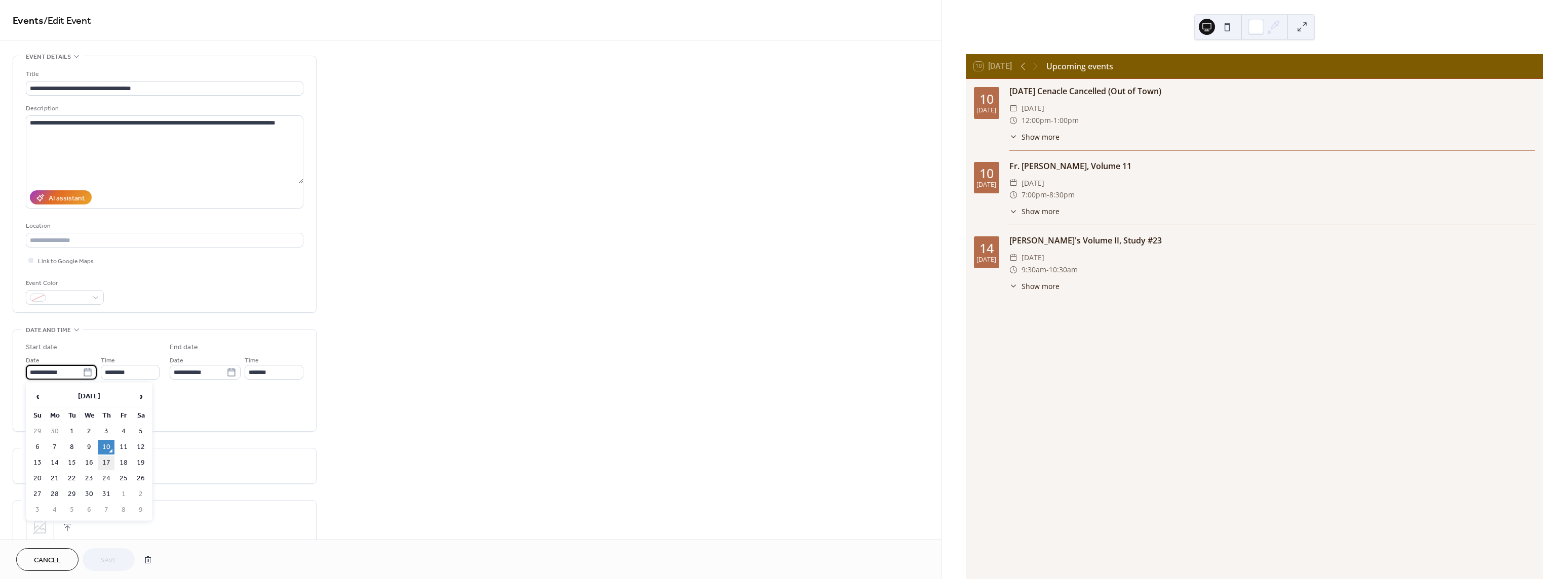 click on "17" at bounding box center (106, 463) 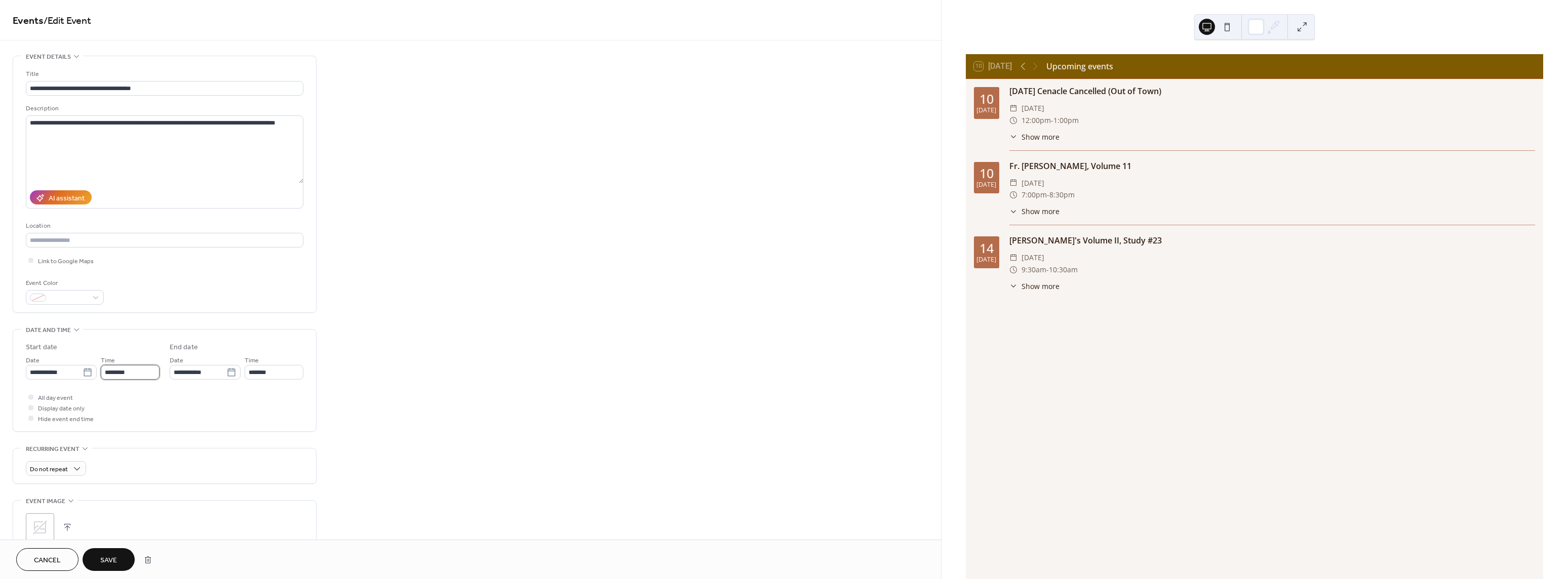 click on "********" at bounding box center (130, 372) 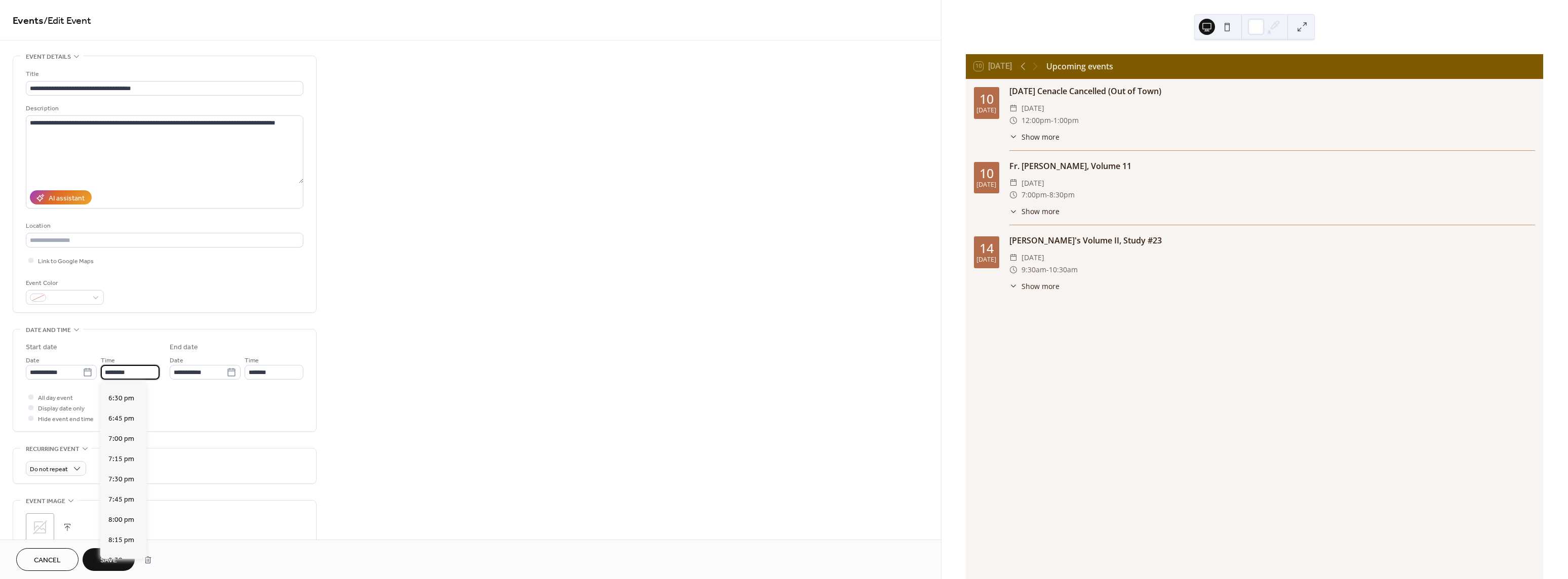 scroll, scrollTop: 1502, scrollLeft: 0, axis: vertical 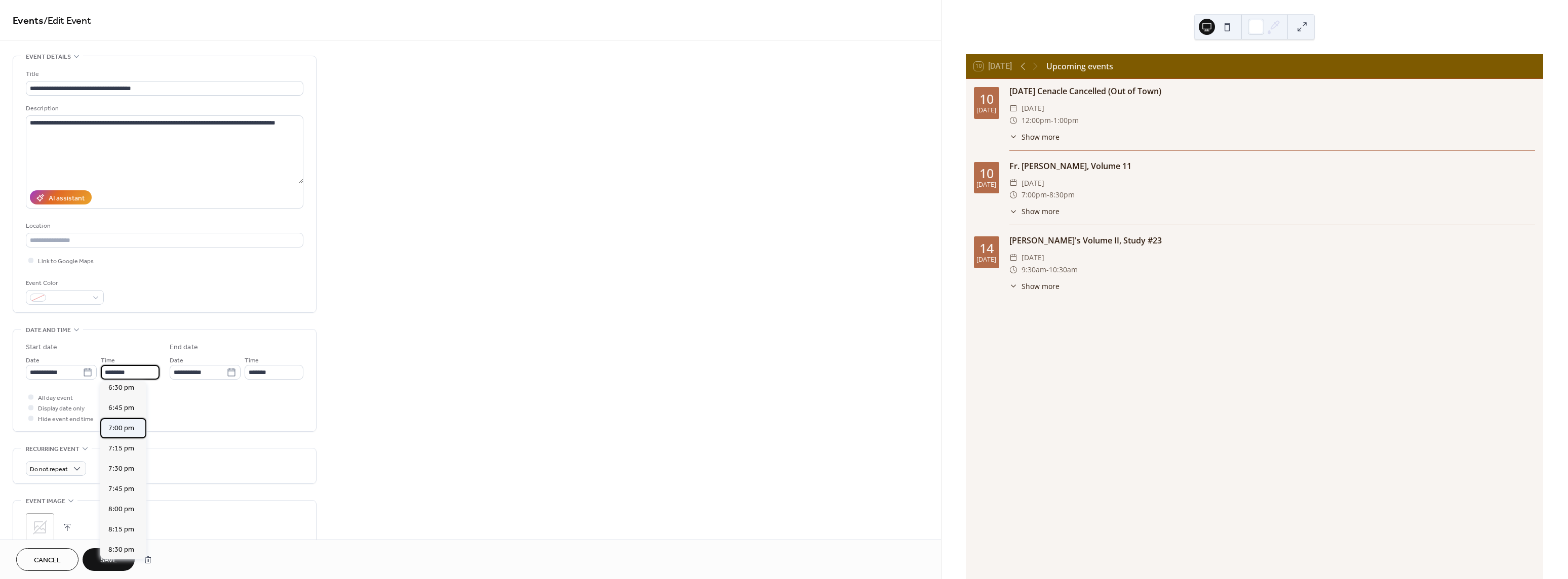 click on "7:00 pm" at bounding box center [121, 428] 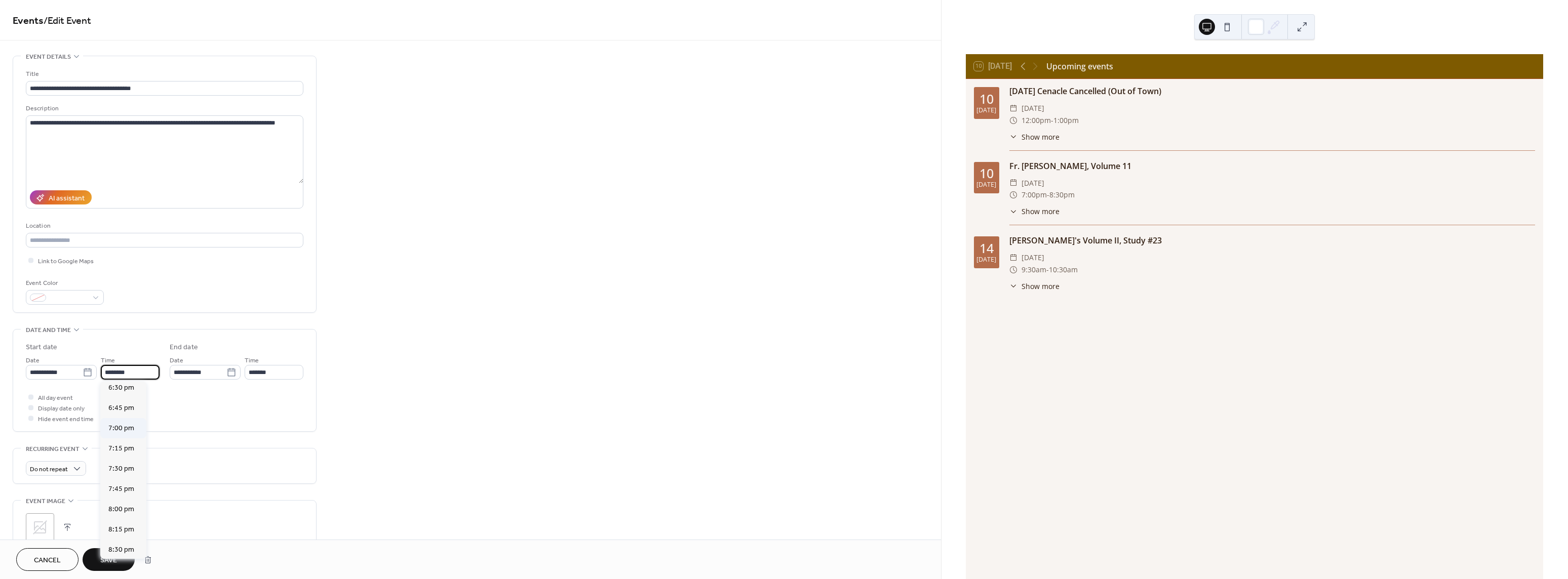 type on "*******" 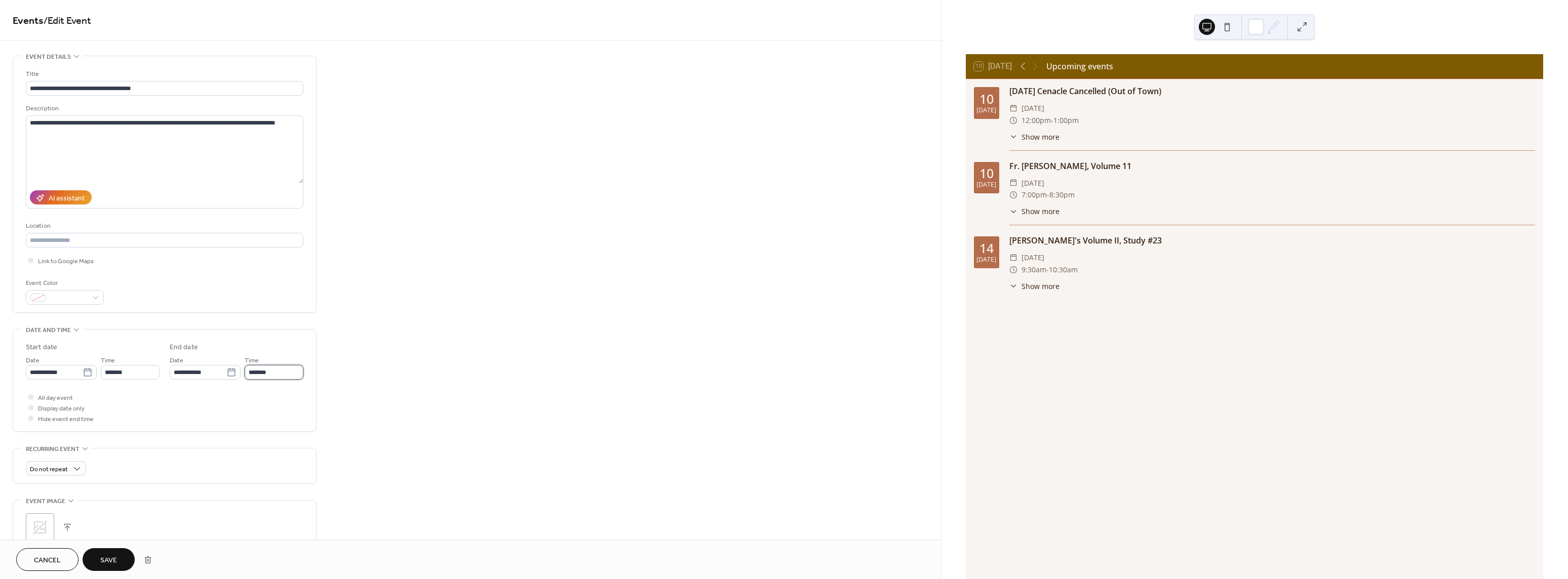 click on "*******" at bounding box center (274, 372) 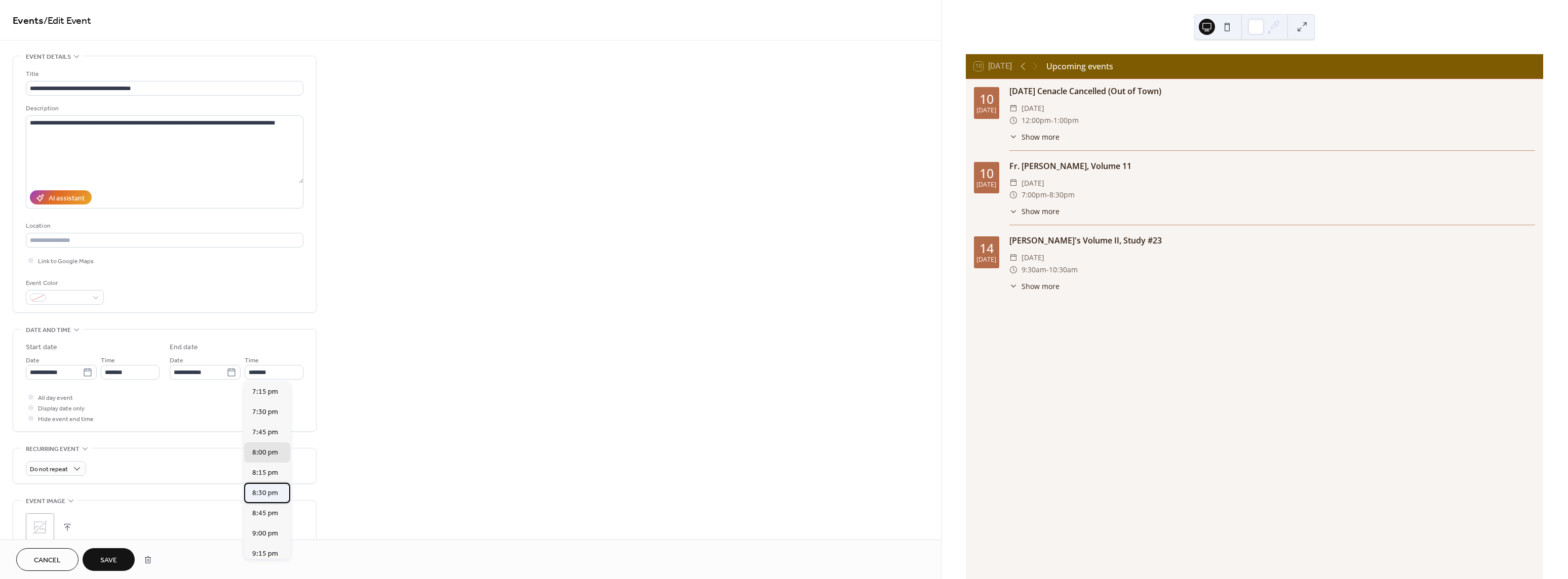 click on "8:30 pm" at bounding box center (265, 493) 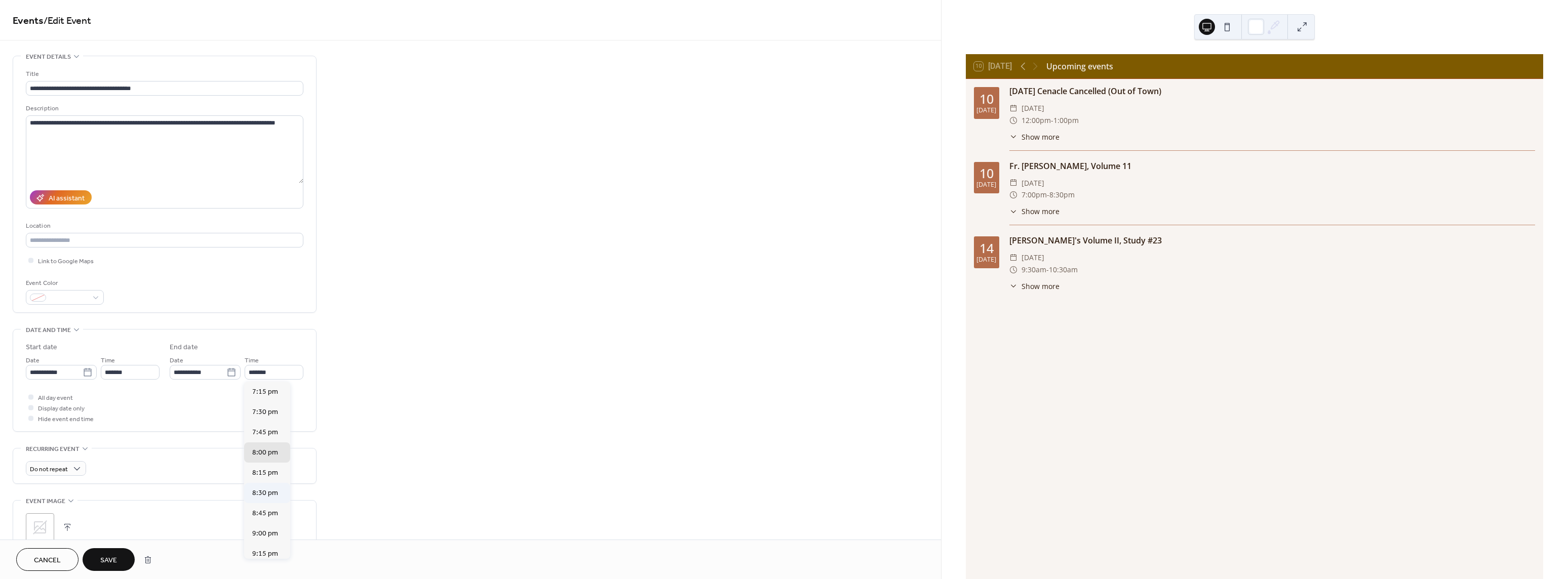 type on "*******" 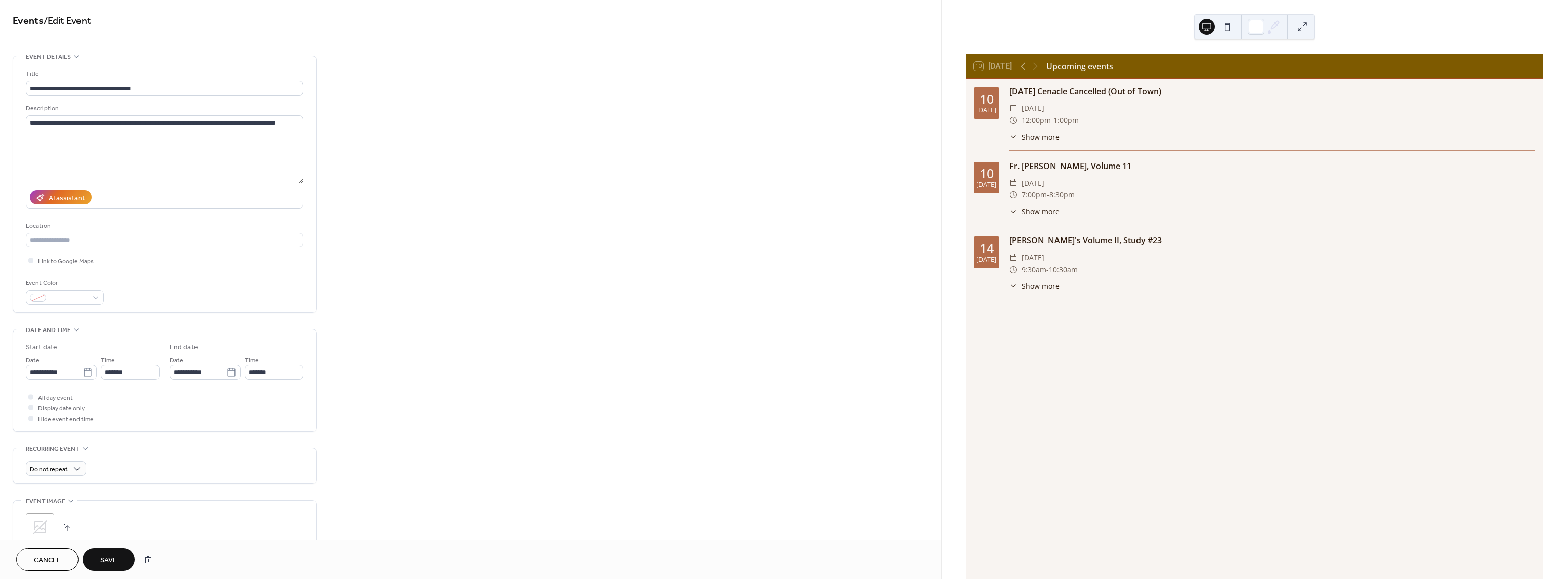 click on "Save" at bounding box center (108, 560) 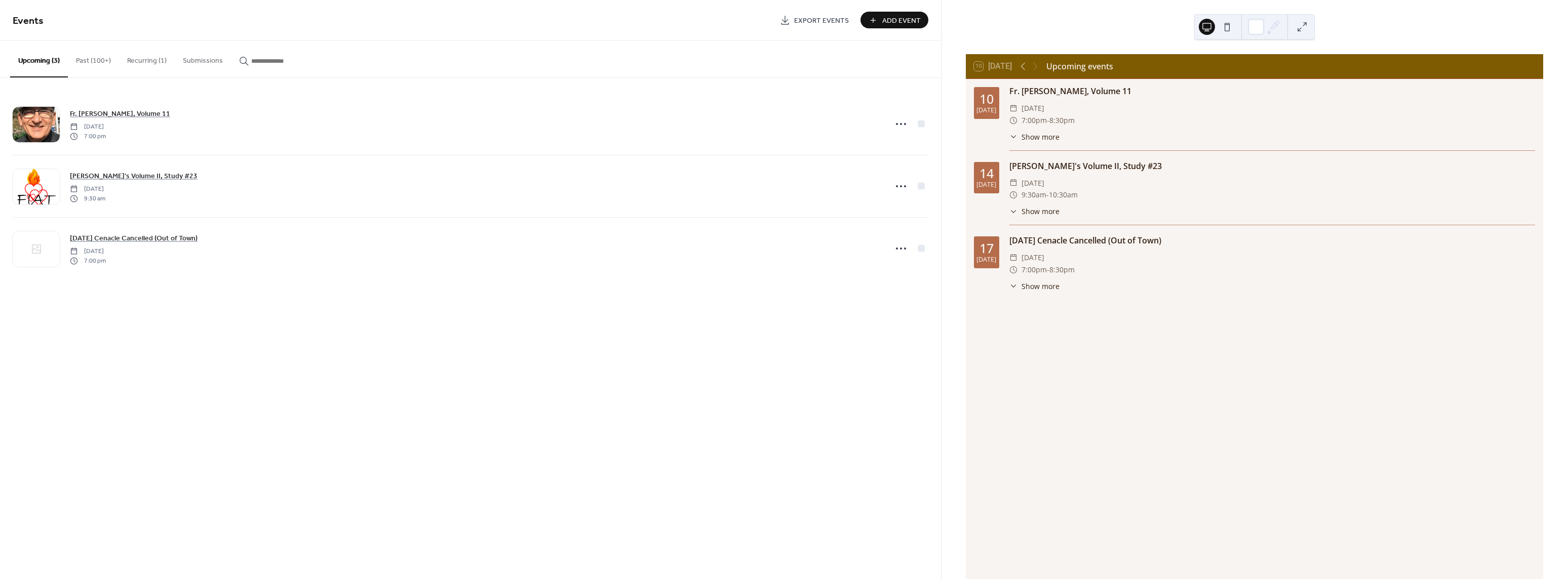 click on "Show more" at bounding box center (1040, 286) 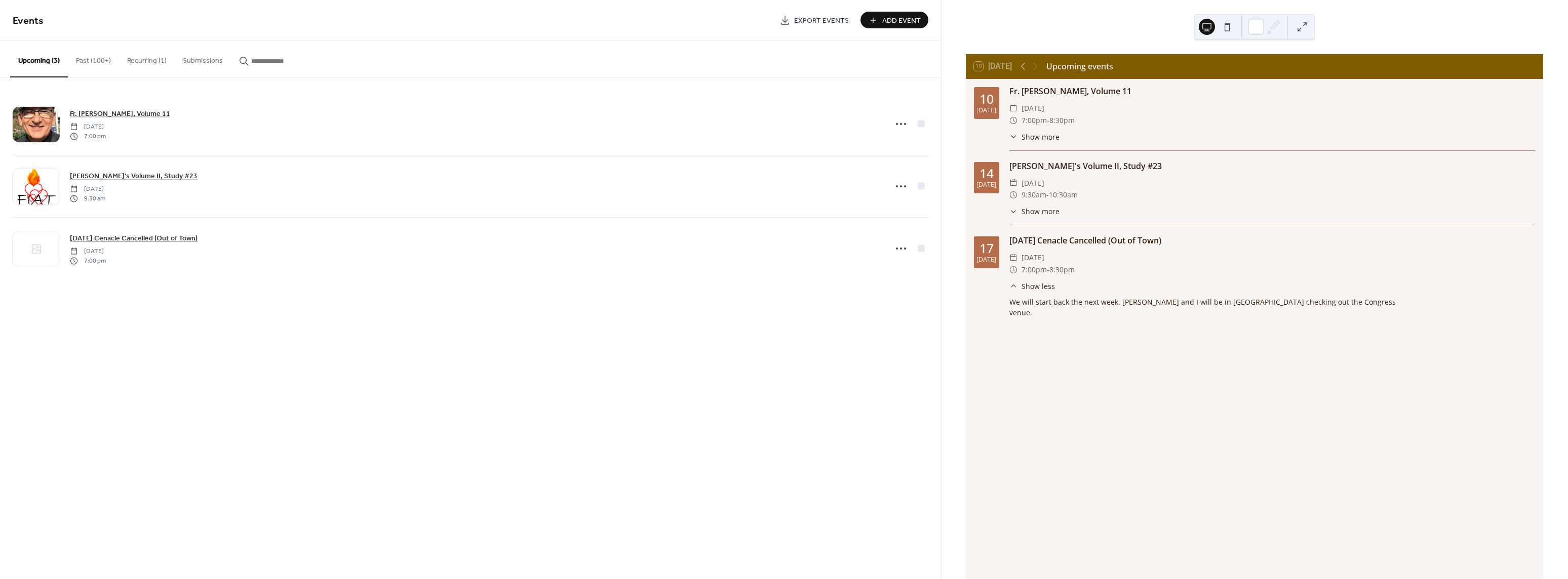 click on "10 [DATE] Upcoming events [DATE] Fr. [PERSON_NAME], Volume 11 ​ [DATE] ​ 7:00pm - 8:30pm ​ Show more [DATE] [PERSON_NAME]'s Volume II, Study #23 ​ [DATE] ​ 9:30am - 10:30am ​ Show more [DATE] [DATE] Cenacle Cancelled (Out of Town) ​ [DATE] ​ 7:00pm - 8:30pm ​ Show less We will start back the next week.  [PERSON_NAME] and I will be in [GEOGRAPHIC_DATA] checking out the Congress venue." at bounding box center (1255, 290) 